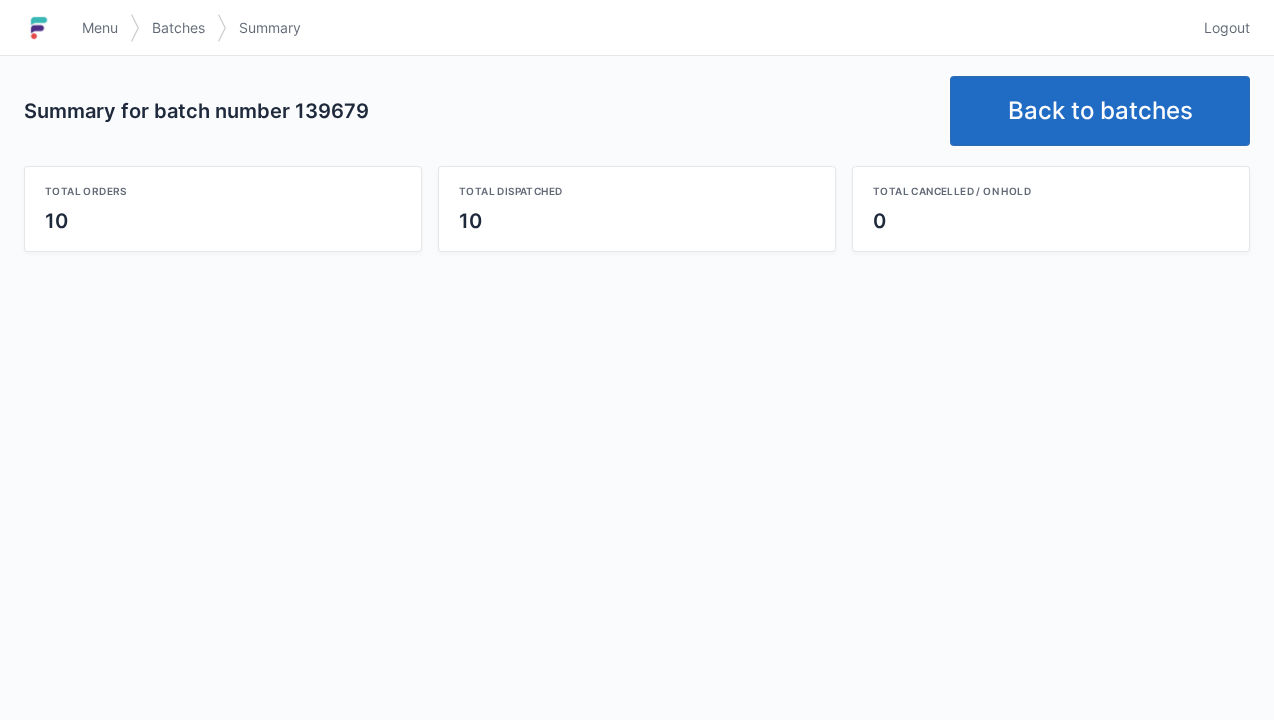 scroll, scrollTop: 0, scrollLeft: 0, axis: both 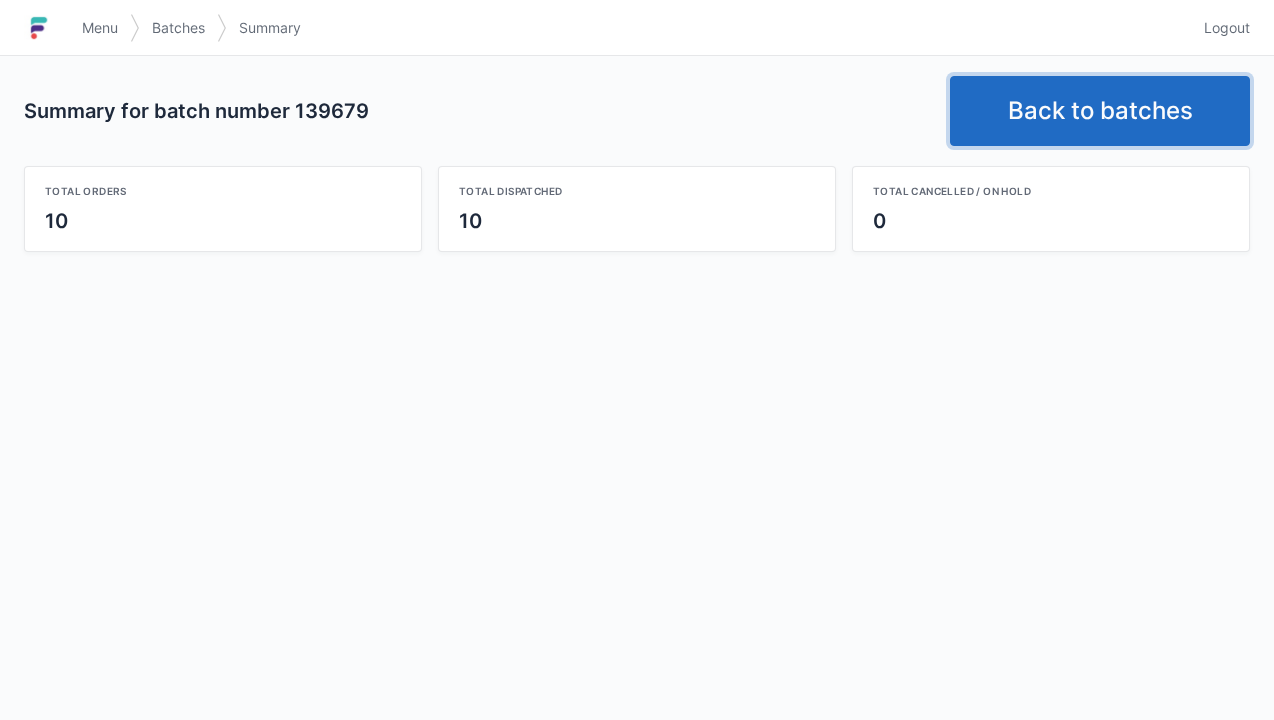 click on "Back to batches" at bounding box center [1100, 111] 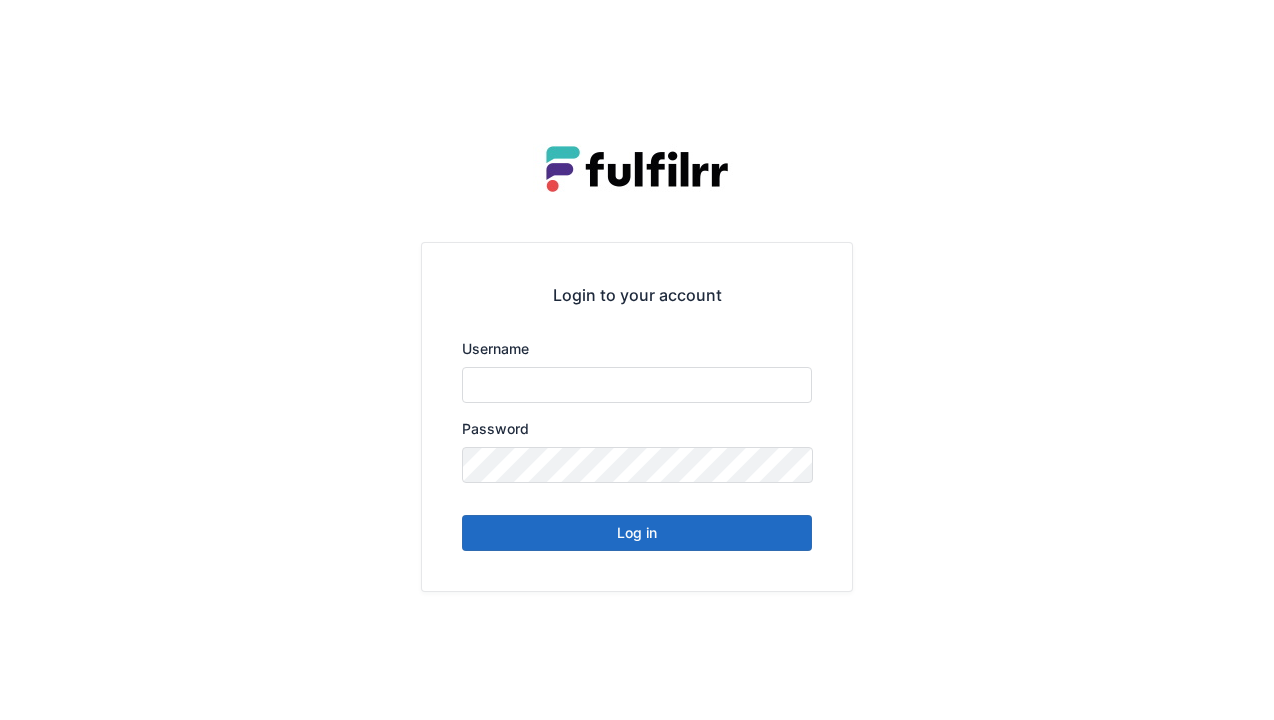 scroll, scrollTop: 0, scrollLeft: 0, axis: both 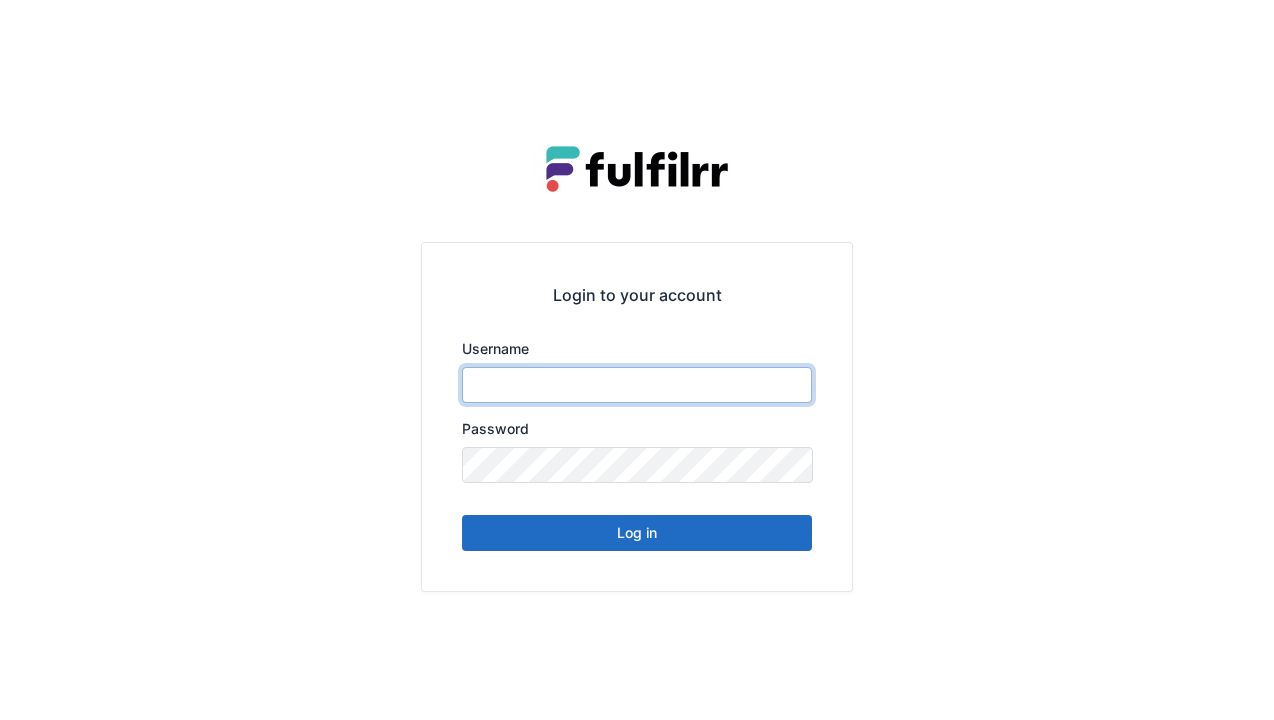 type on "******" 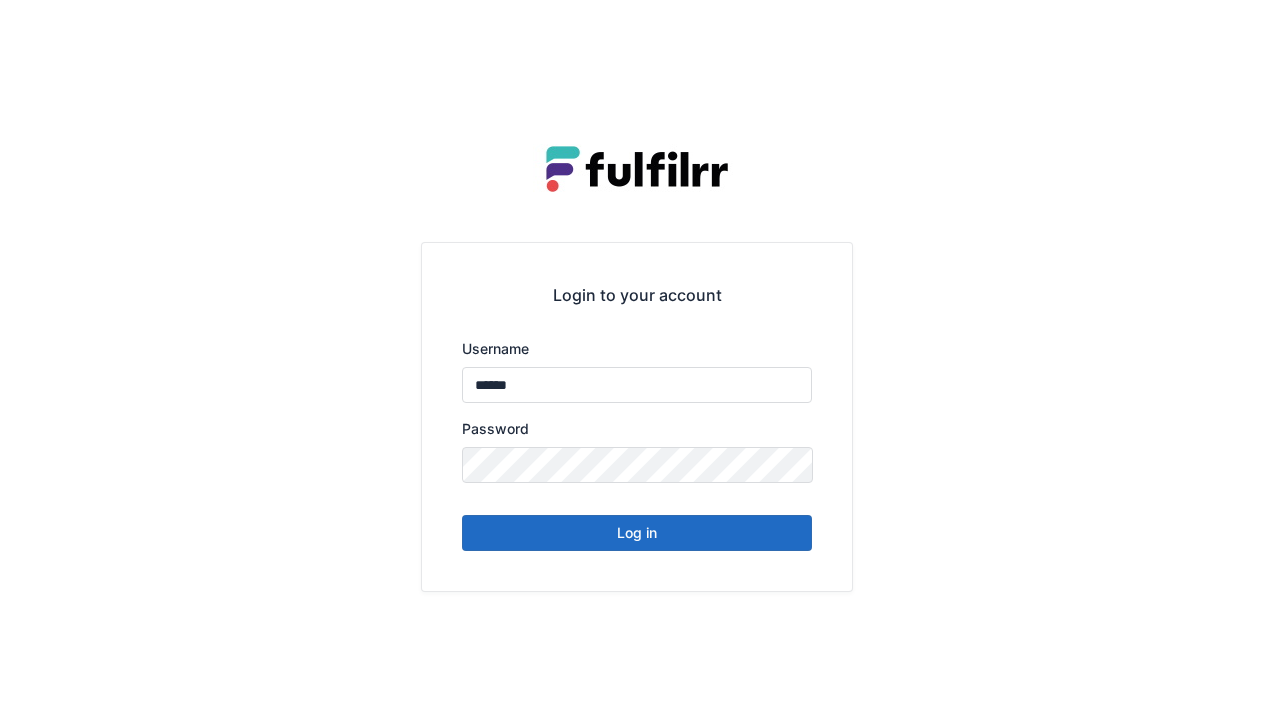 click on "Log in" at bounding box center (637, 533) 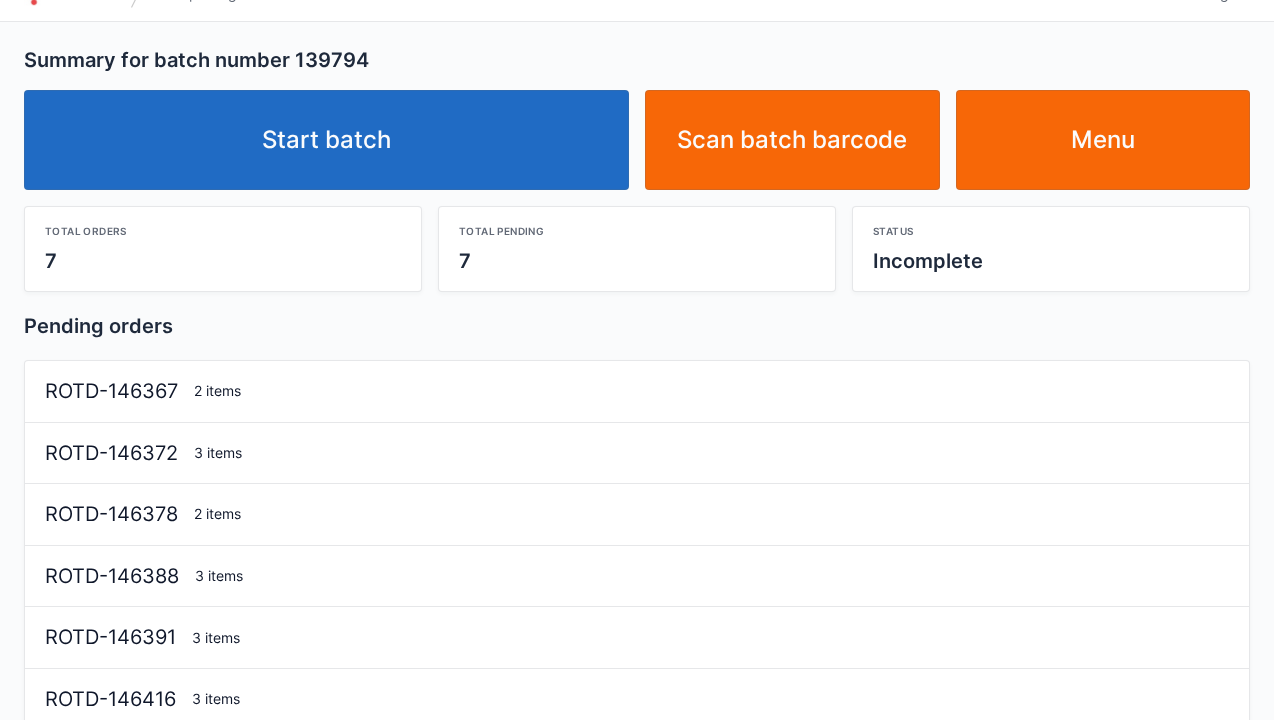 scroll, scrollTop: 40, scrollLeft: 0, axis: vertical 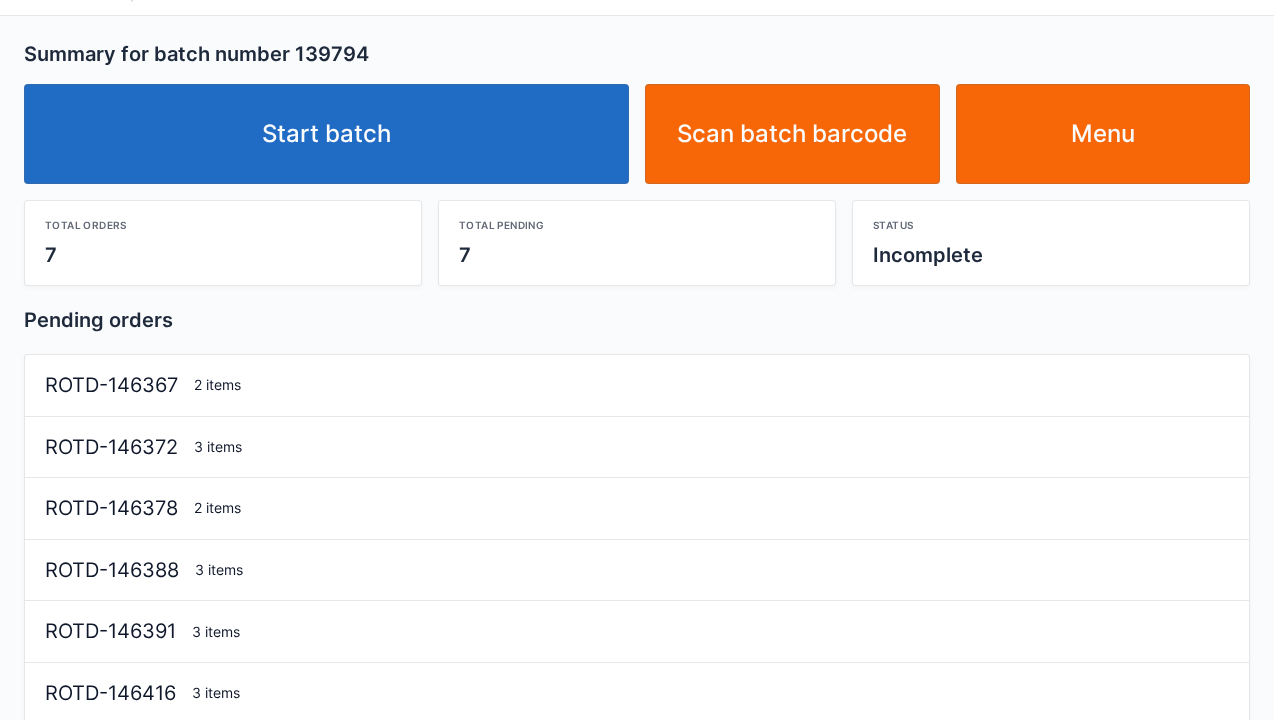 click on "Start batch" at bounding box center (326, 134) 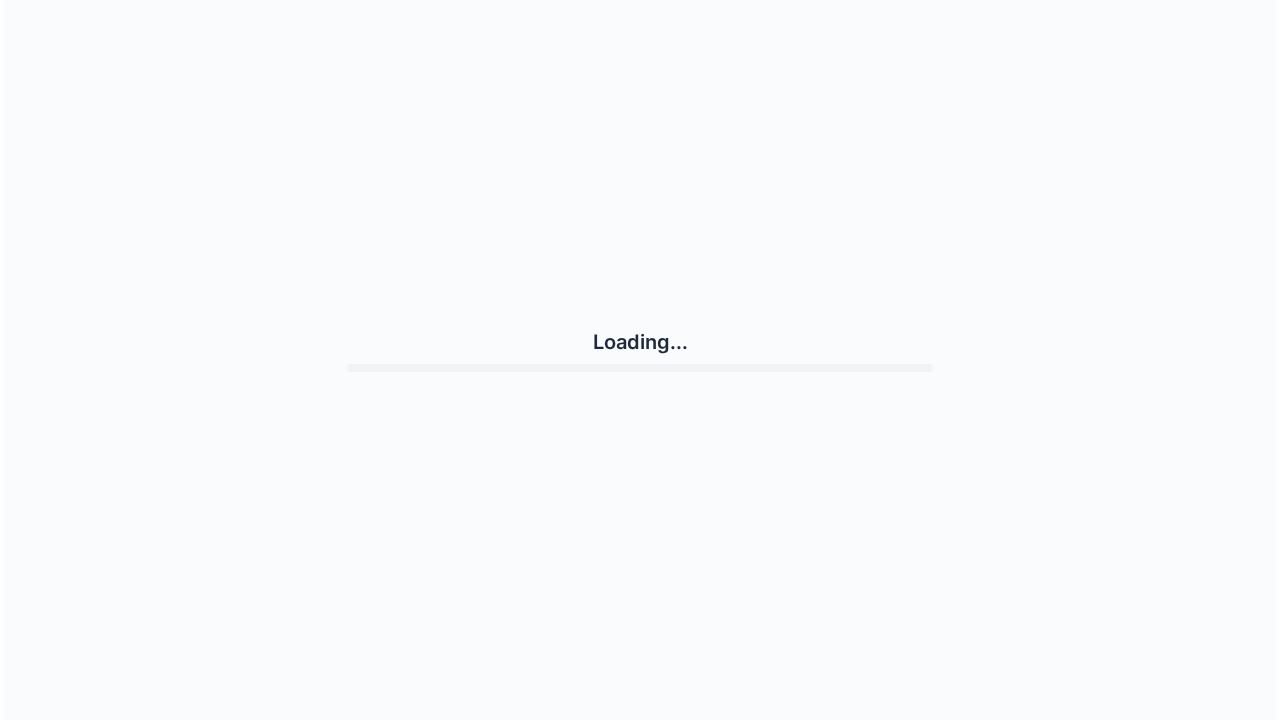 scroll, scrollTop: 0, scrollLeft: 0, axis: both 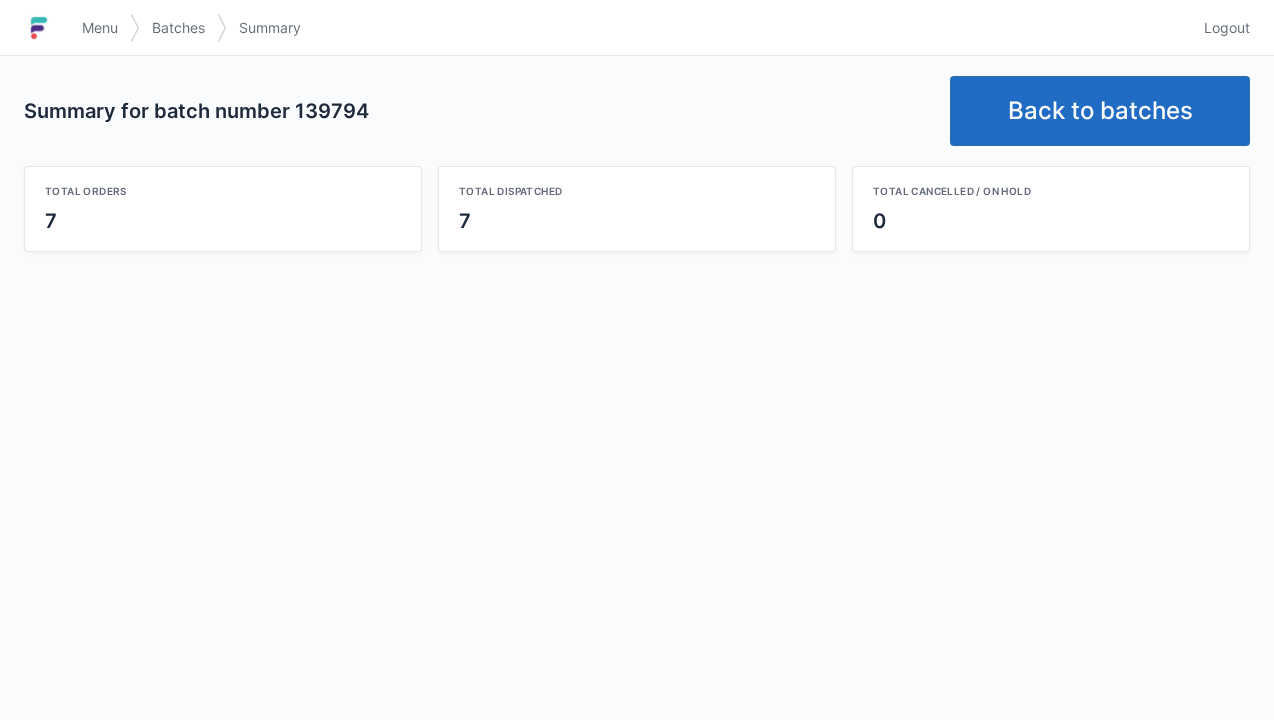 click on "Back to batches" at bounding box center (1100, 111) 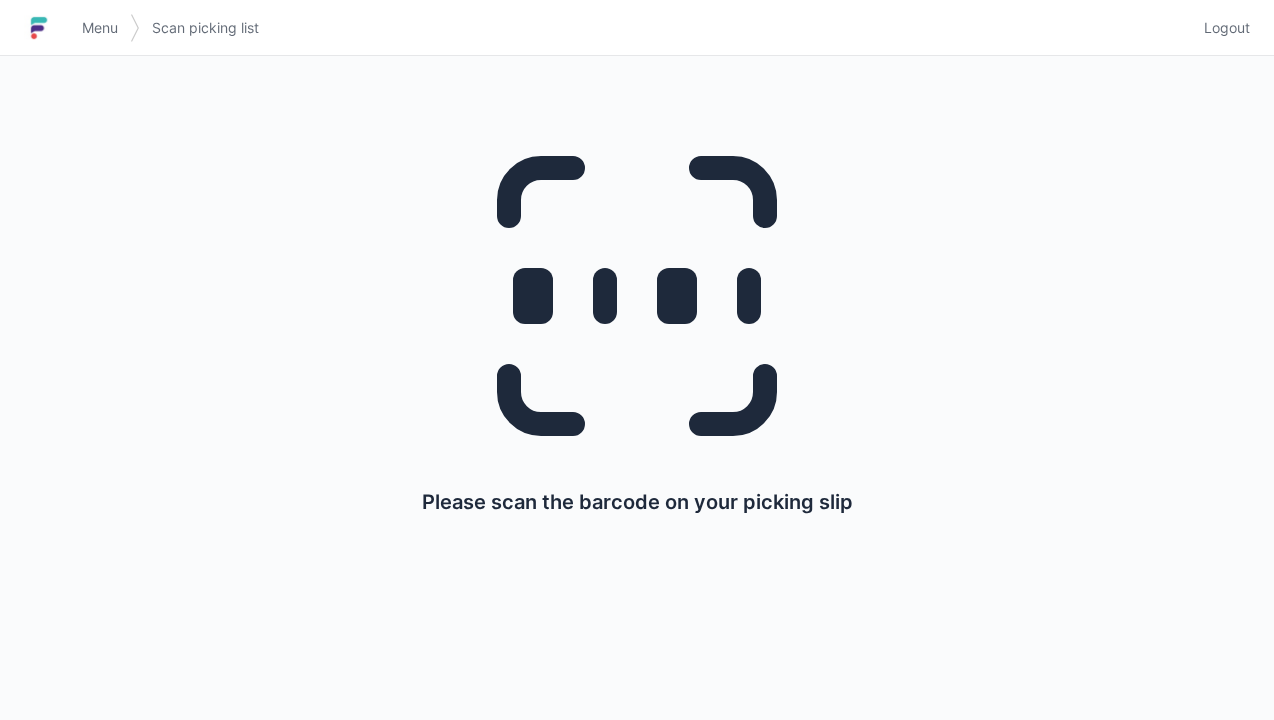 scroll, scrollTop: 0, scrollLeft: 0, axis: both 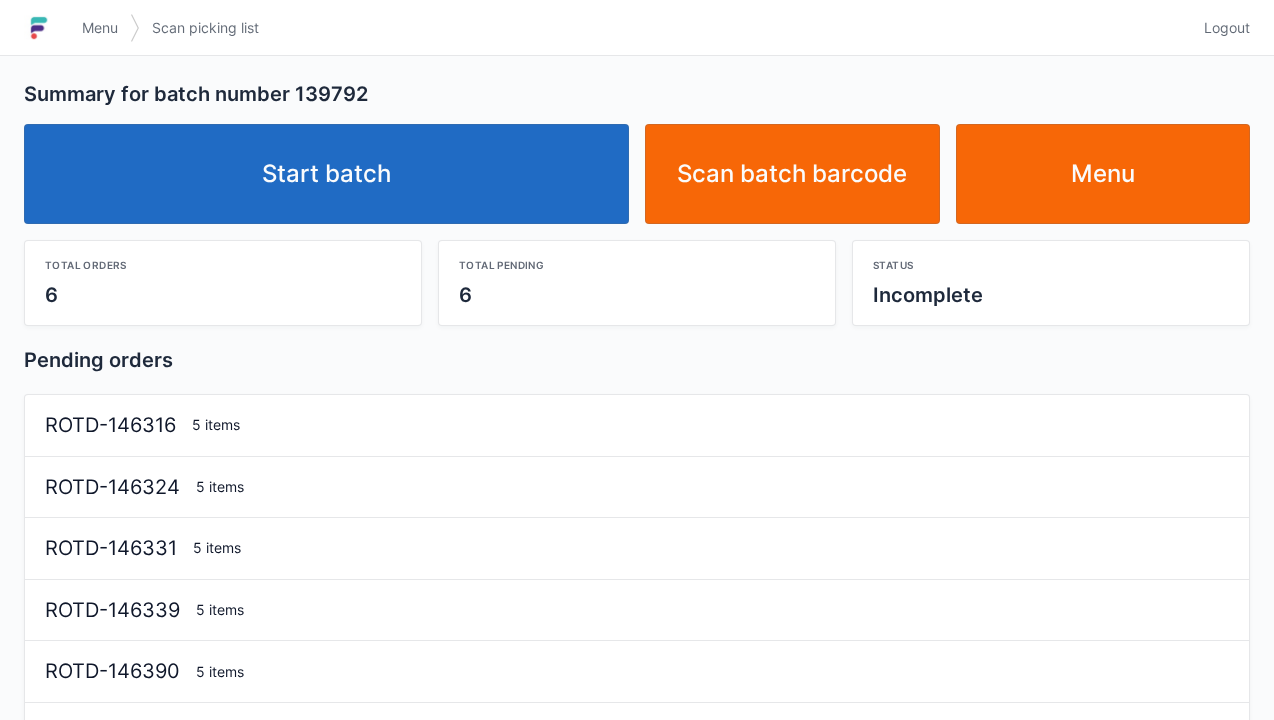 click on "Start batch" at bounding box center [326, 174] 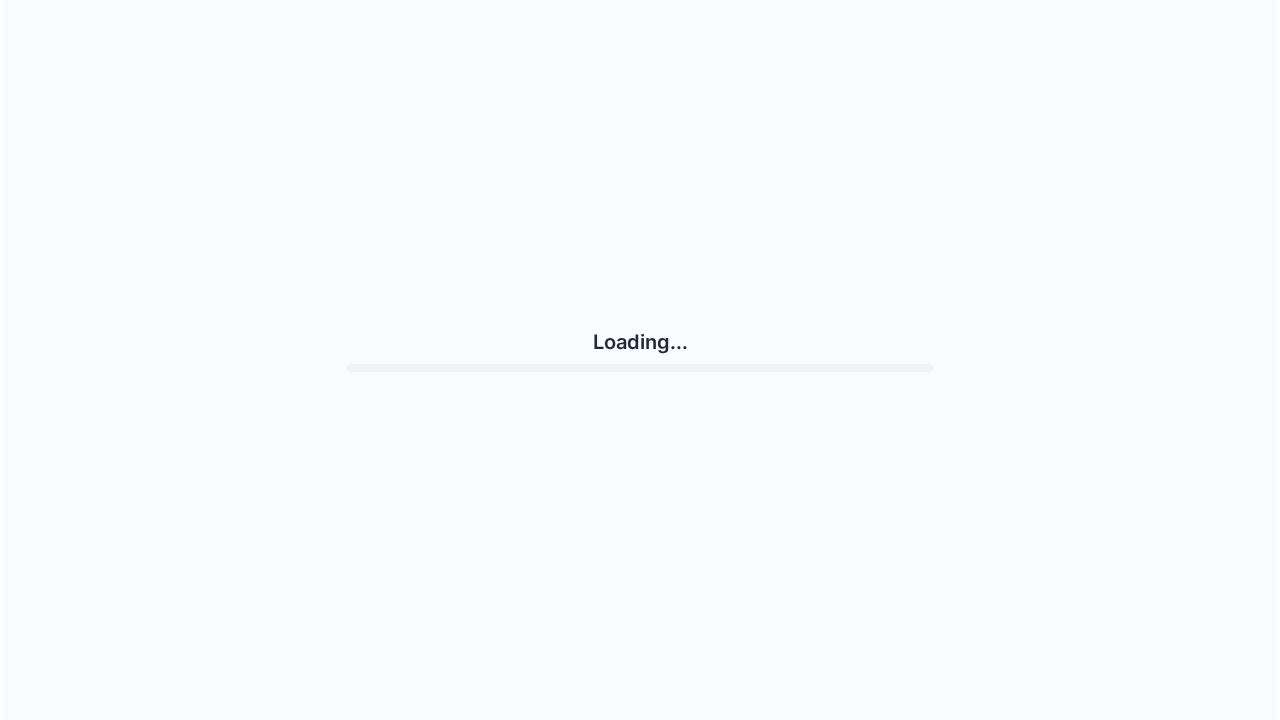 scroll, scrollTop: 0, scrollLeft: 0, axis: both 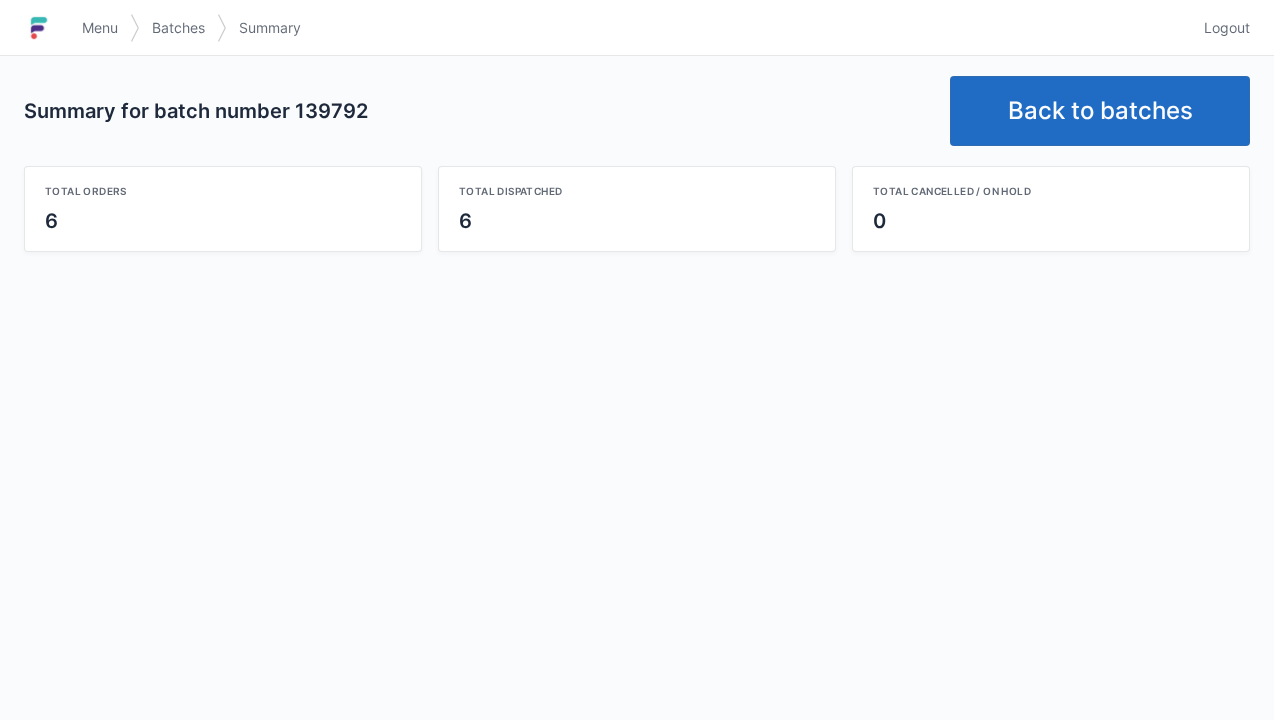 click on "Summary for batch number 139792  Back to batches Total orders 6 Total dispatched 6 Total cancelled / on hold 0" at bounding box center (637, 164) 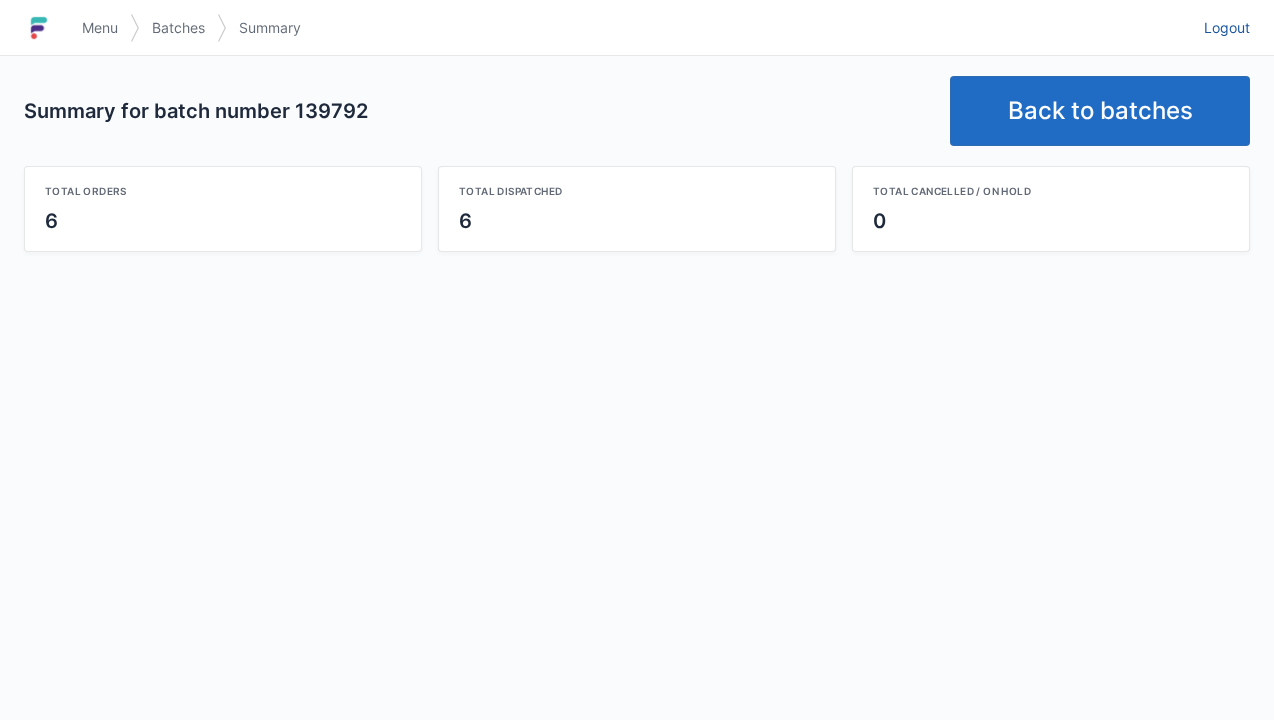 click on "Logout" at bounding box center [1227, 28] 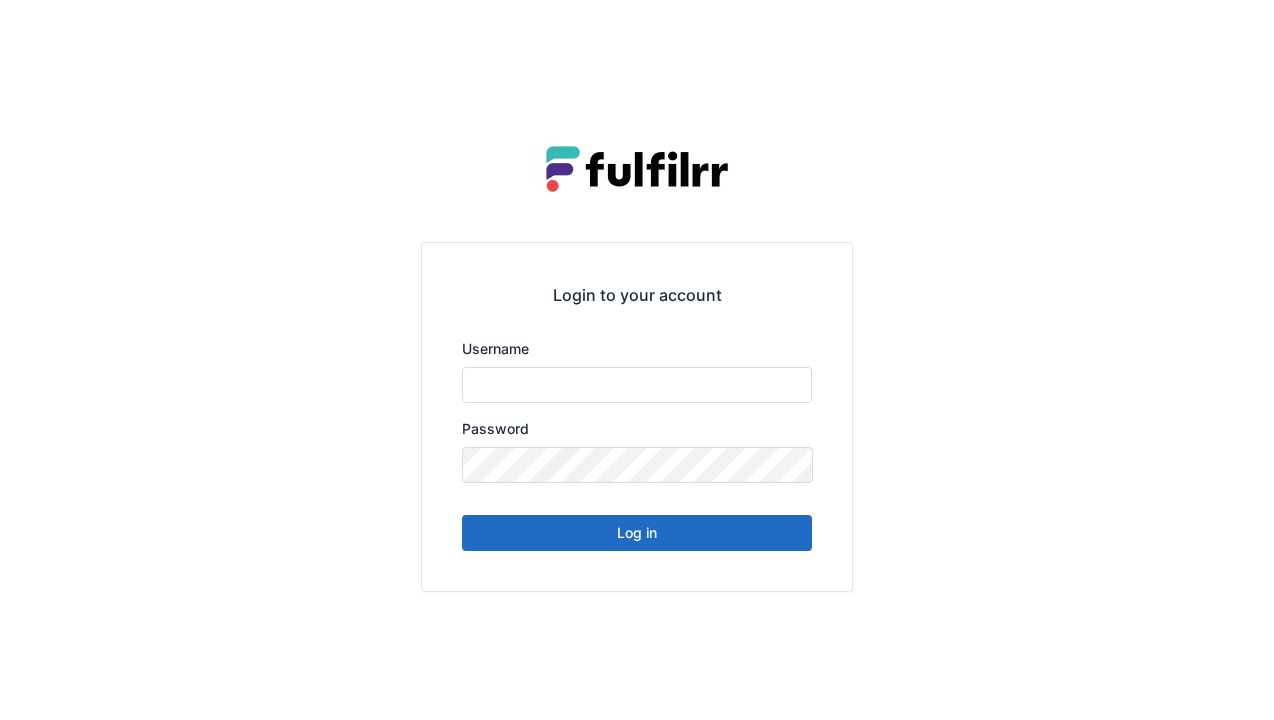 scroll, scrollTop: 0, scrollLeft: 0, axis: both 